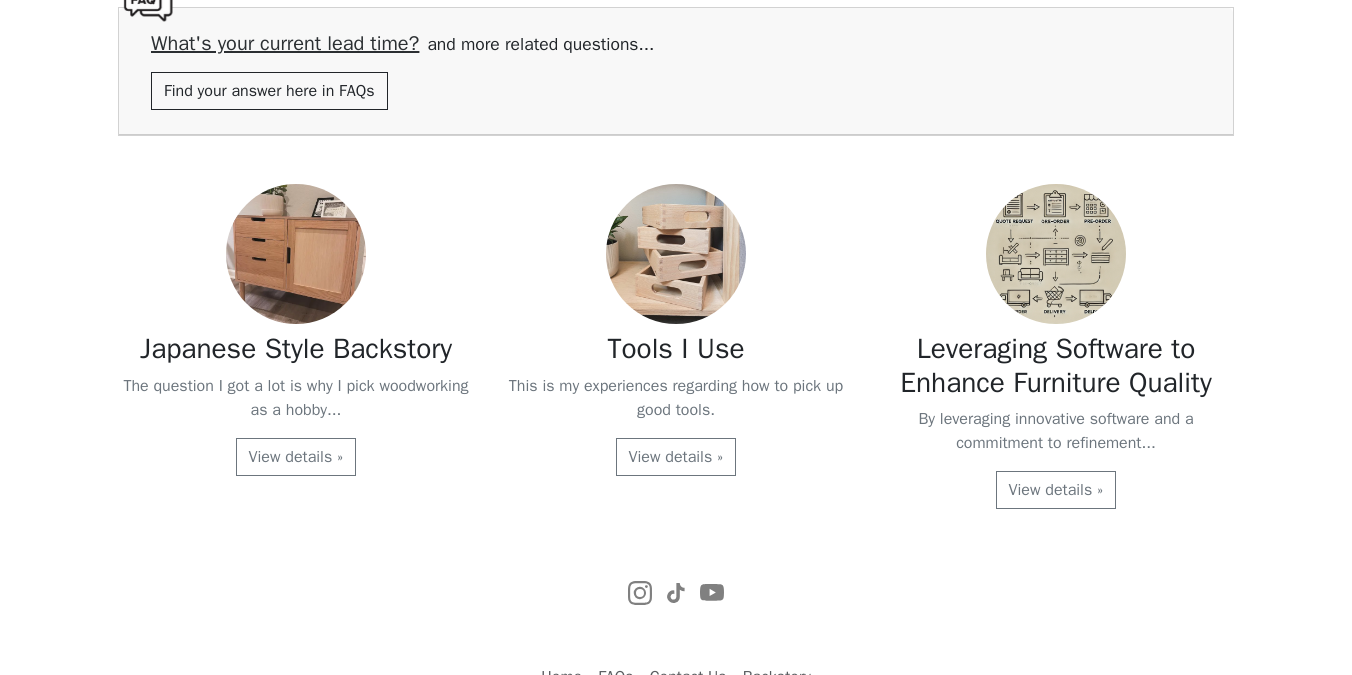 scroll, scrollTop: 4163, scrollLeft: 0, axis: vertical 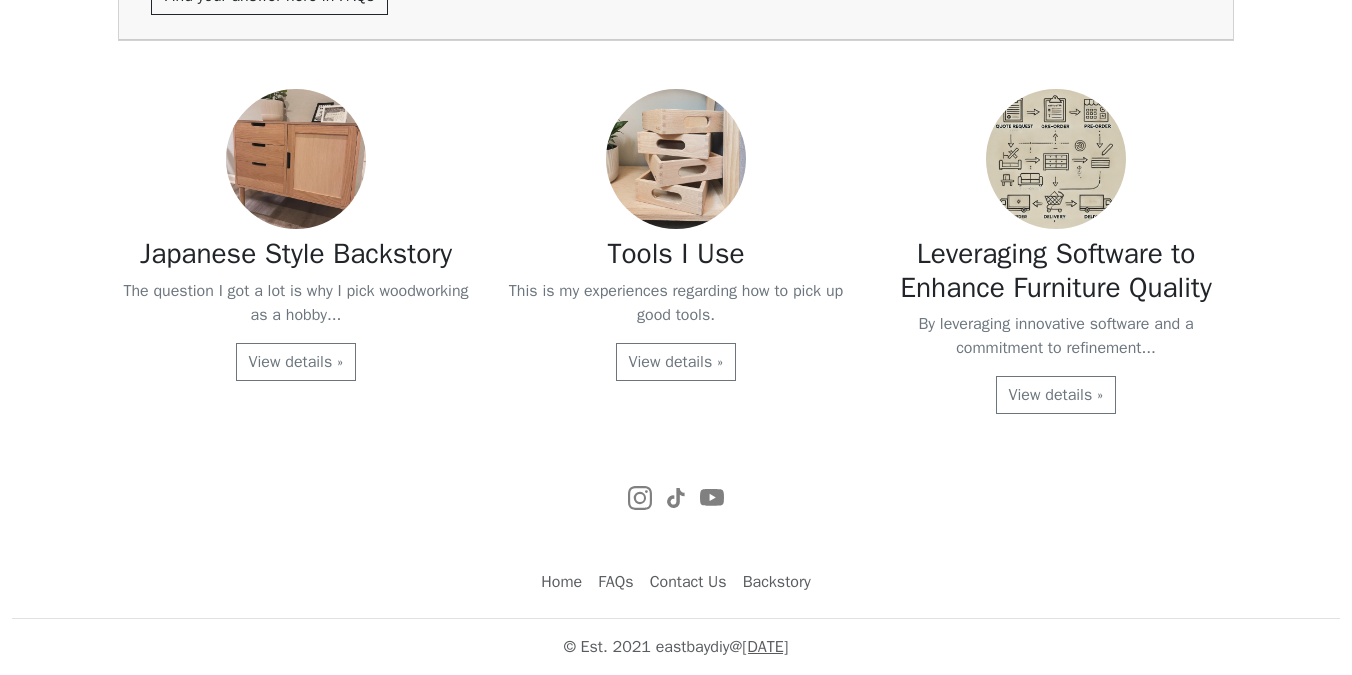 click at bounding box center (296, 159) 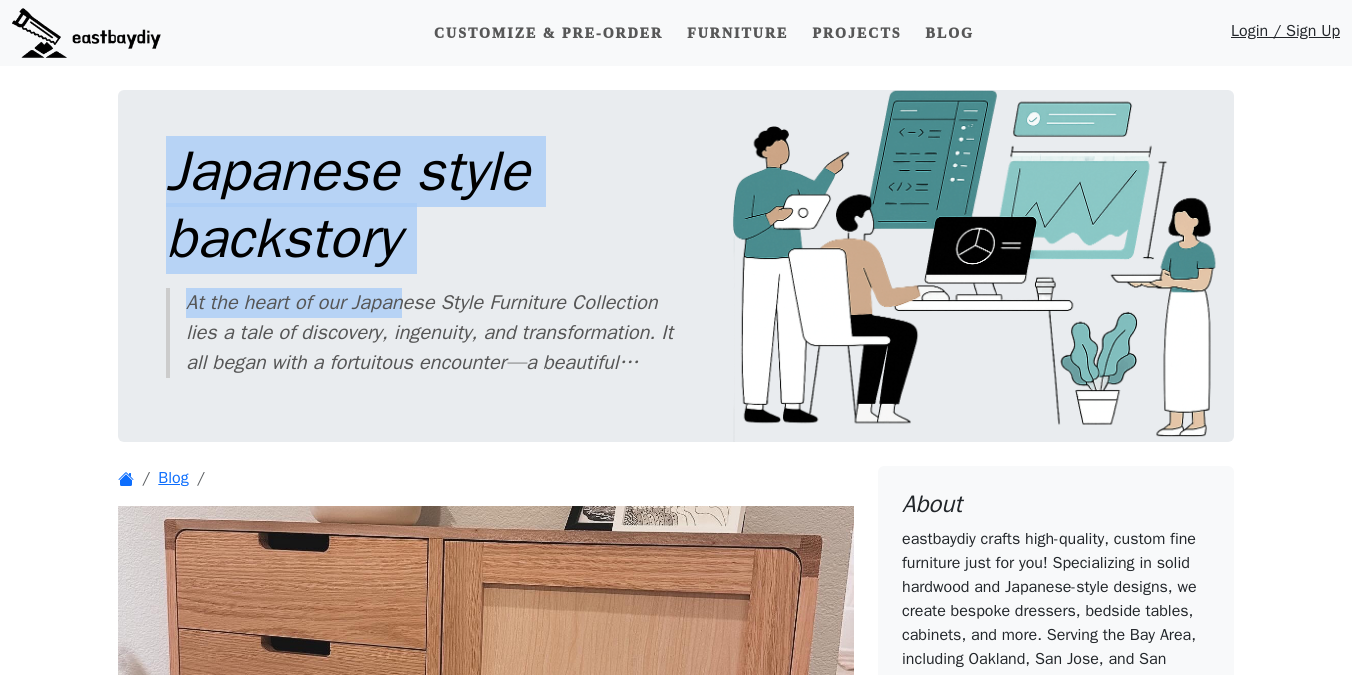 drag, startPoint x: 177, startPoint y: 155, endPoint x: 405, endPoint y: 297, distance: 268.6038 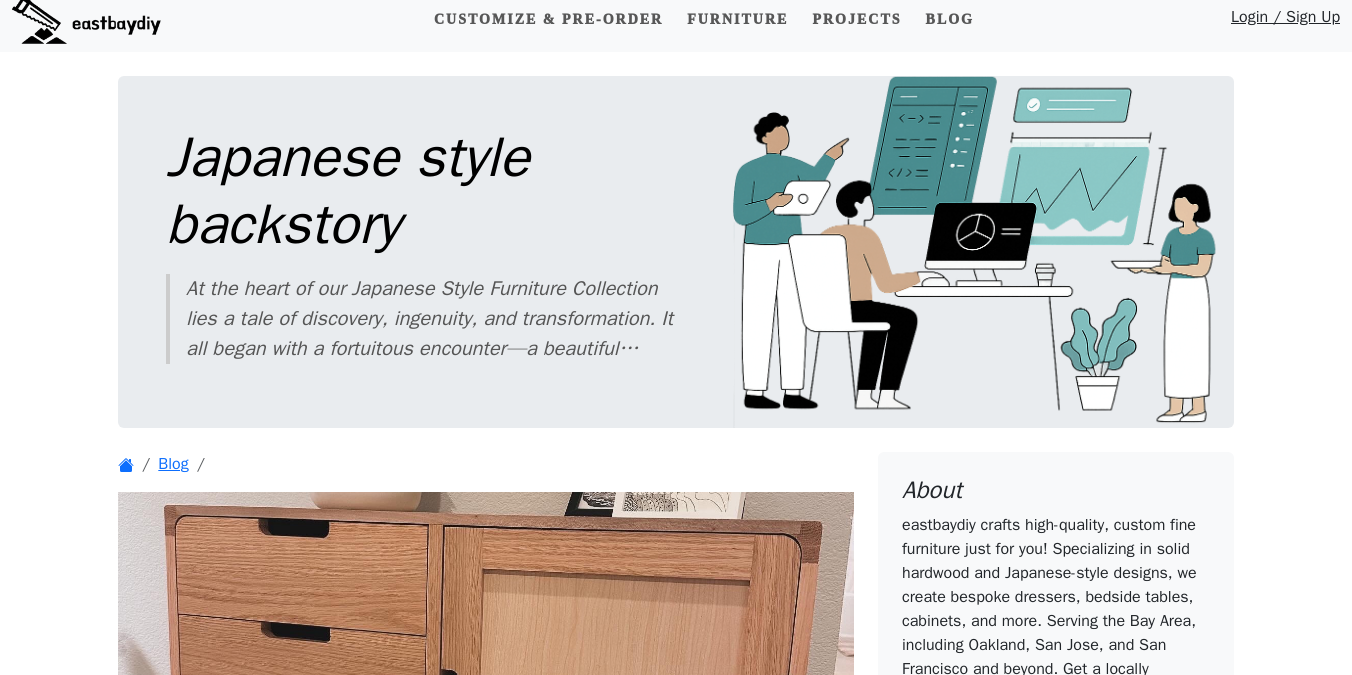 scroll, scrollTop: 0, scrollLeft: 0, axis: both 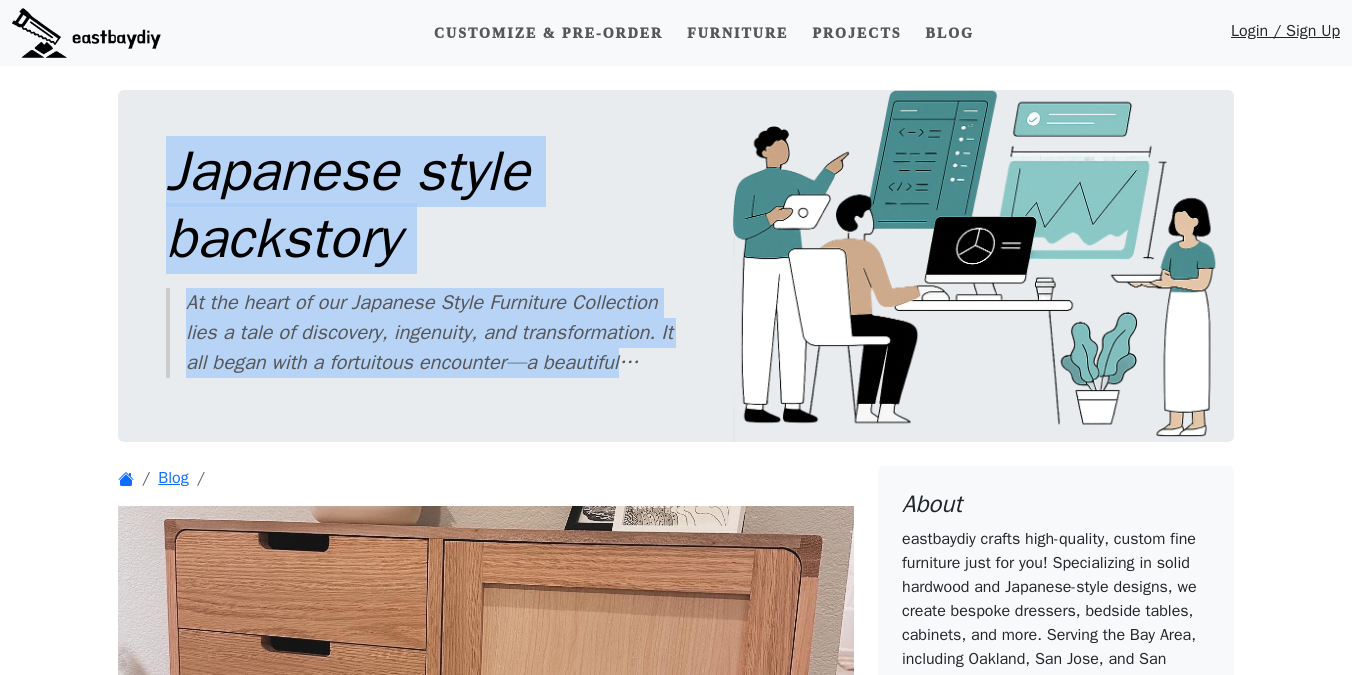 drag, startPoint x: 179, startPoint y: 171, endPoint x: 651, endPoint y: 402, distance: 525.495 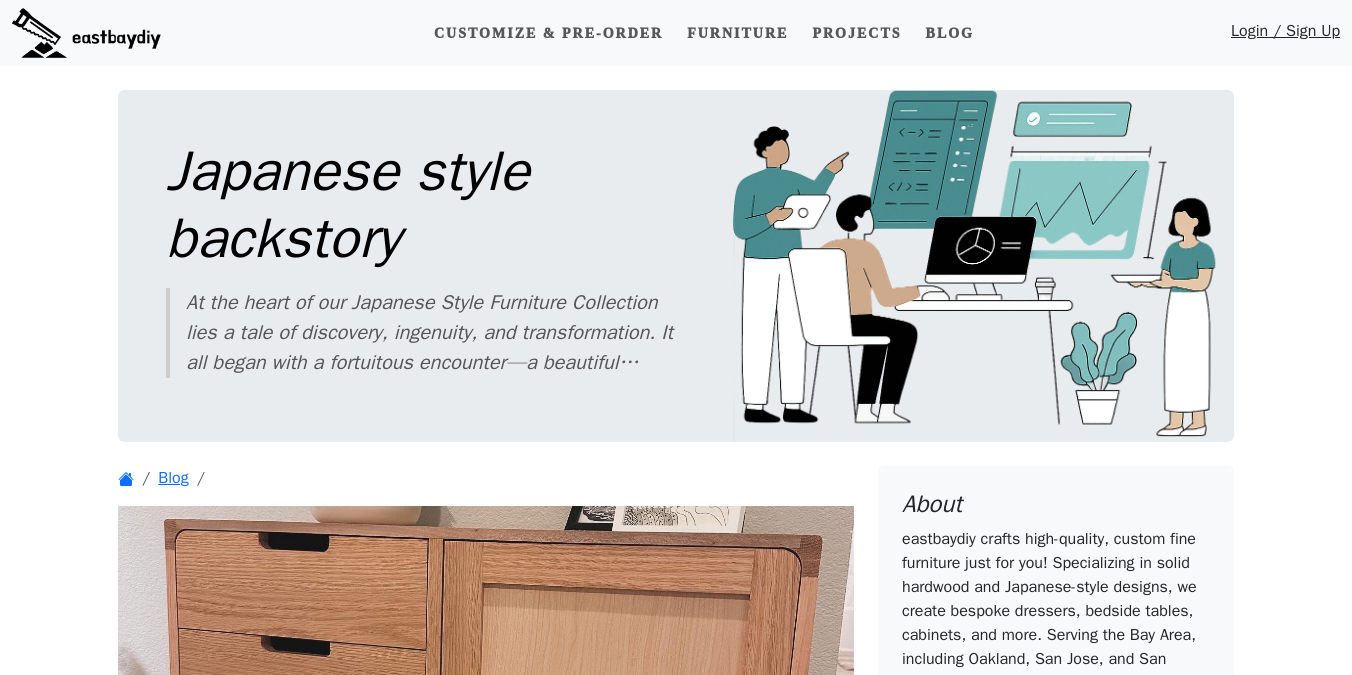 click on "Japanese style backstory At the heart of our Japanese Style Furniture Collection lies a tale of discovery, ingenuity, and transformation. It all began with a fortuitous encounter—a beautiful hardwood drawer that held within it two substantial hardwood panels, unseen and untouched until that moment." at bounding box center [676, 266] 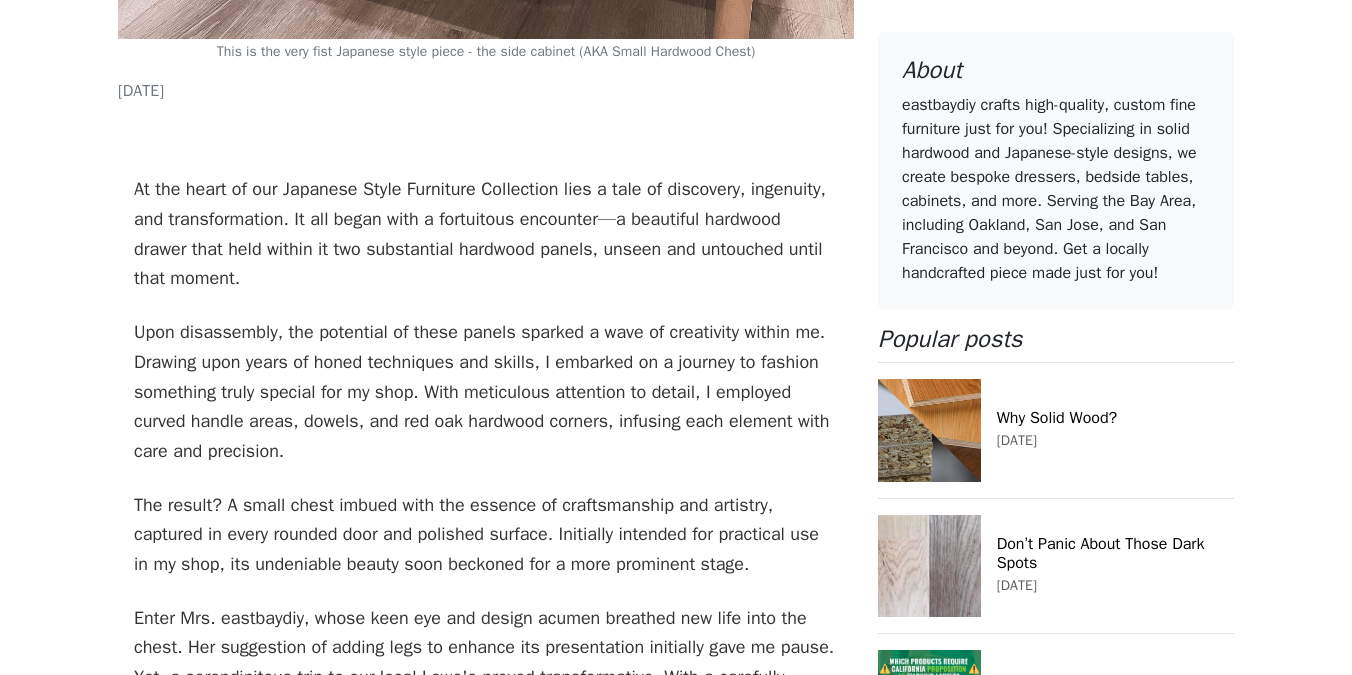 scroll, scrollTop: 1029, scrollLeft: 0, axis: vertical 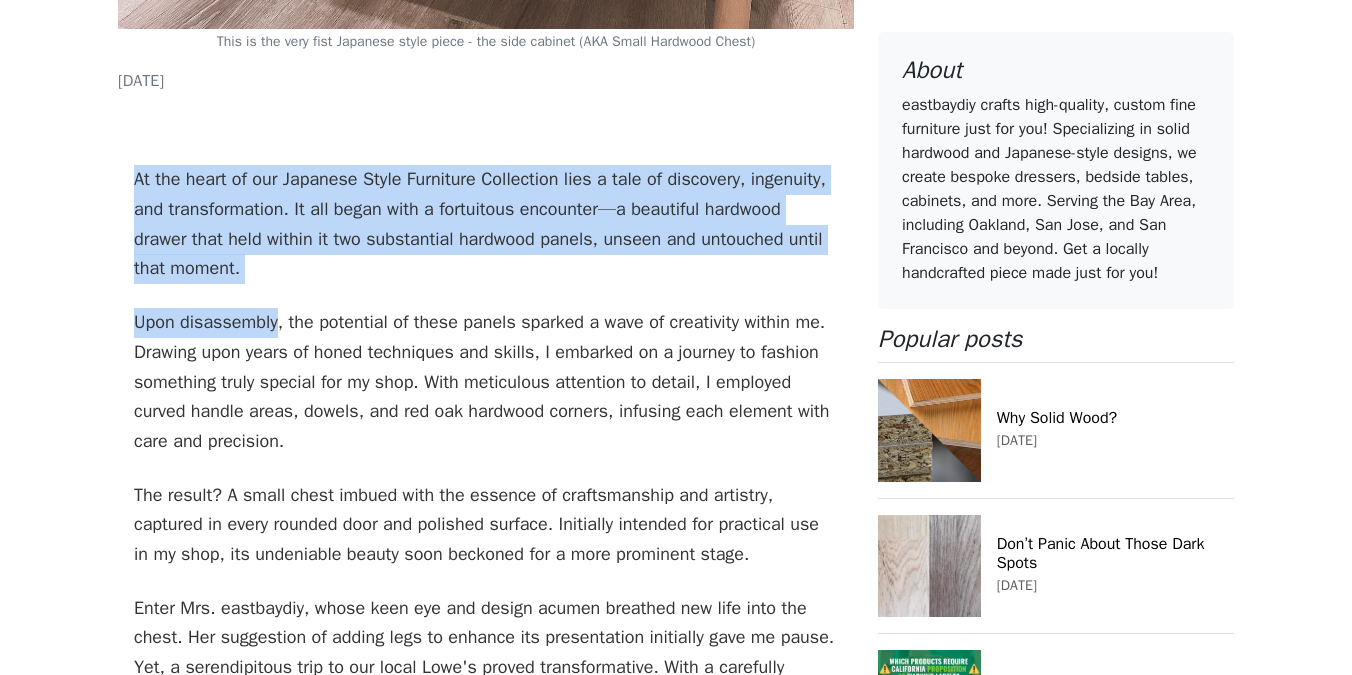 drag, startPoint x: 120, startPoint y: 128, endPoint x: 277, endPoint y: 327, distance: 253.47583 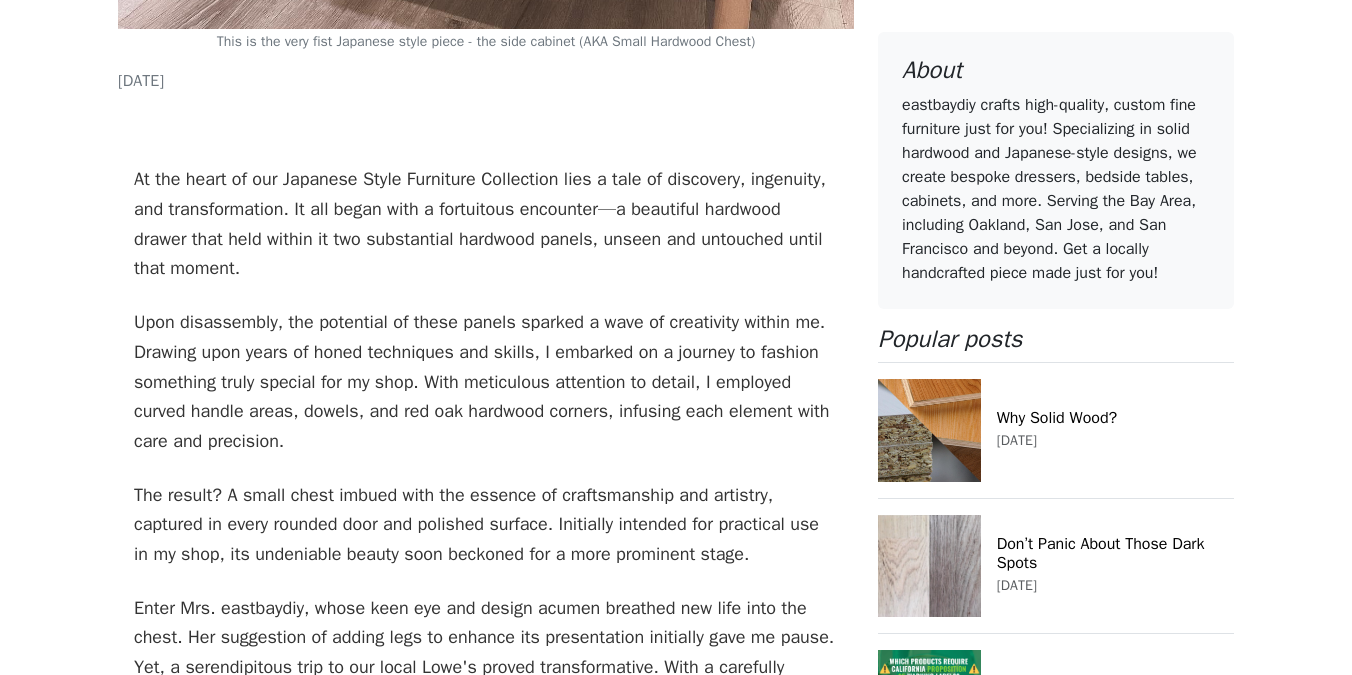 click on "Upon disassembly, the potential of these panels sparked a wave of creativity within me. Drawing upon years of honed techniques and skills, I embarked on a journey to fashion something truly special for my shop. With meticulous attention to detail, I employed curved handle areas, dowels, and red oak hardwood corners, infusing each element with care and precision." at bounding box center (486, 382) 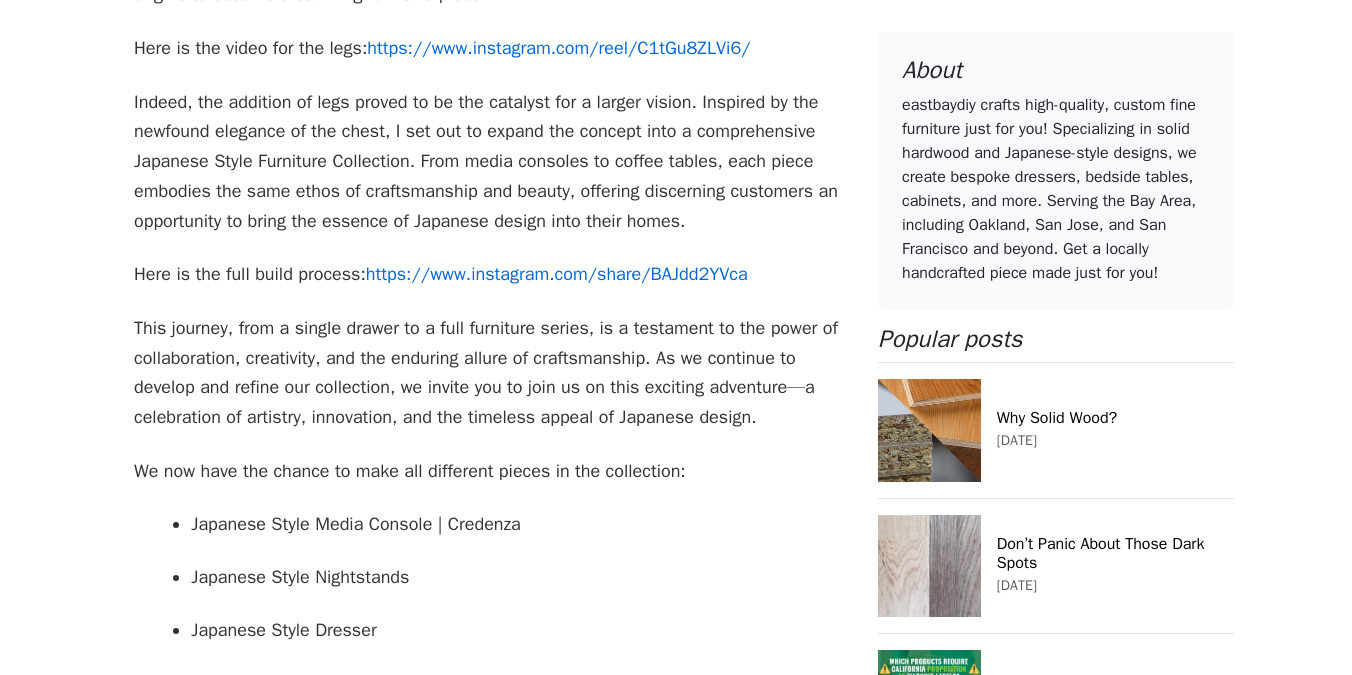 scroll, scrollTop: 1807, scrollLeft: 0, axis: vertical 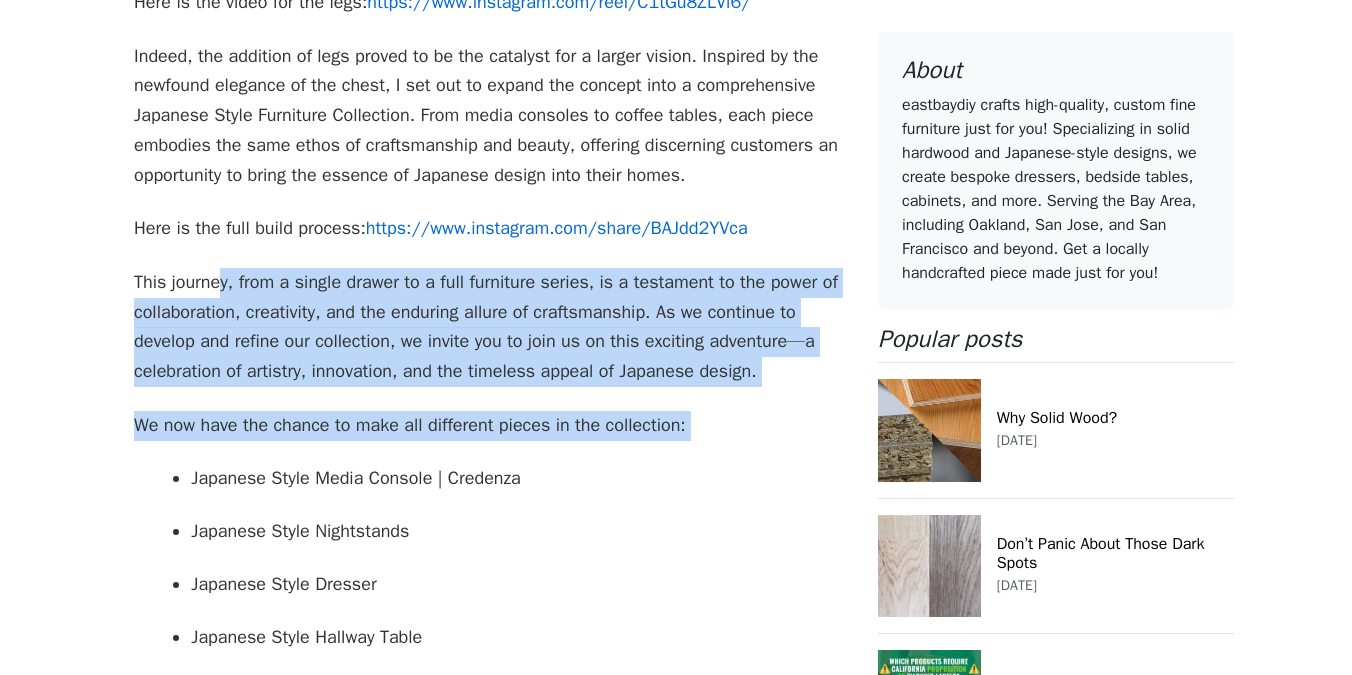 drag, startPoint x: 222, startPoint y: 289, endPoint x: 397, endPoint y: 463, distance: 246.78128 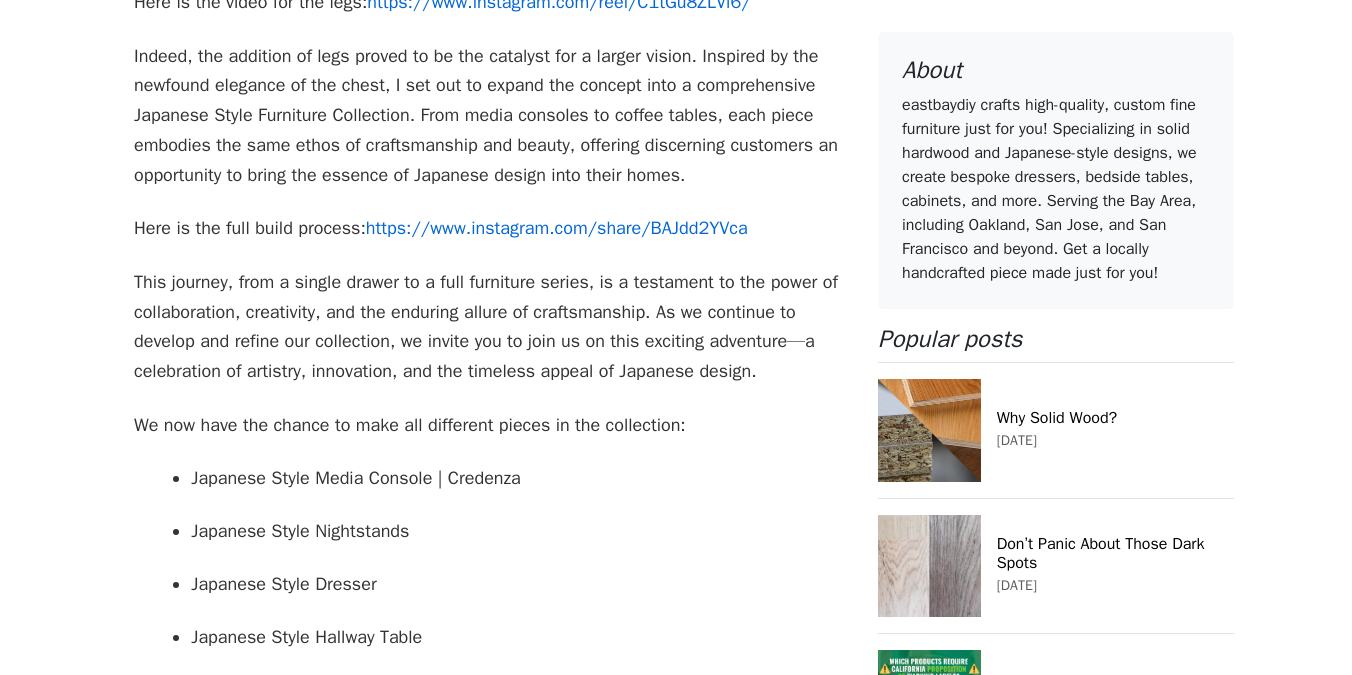 click on "Japanese Style Media Console | Credenza Japanese Style Nightstands Japanese Style Dresser Japanese Style Hallway Table Japanese Style TV Stand Japanese Style Coffee Table And more are coming ..." at bounding box center [498, 637] 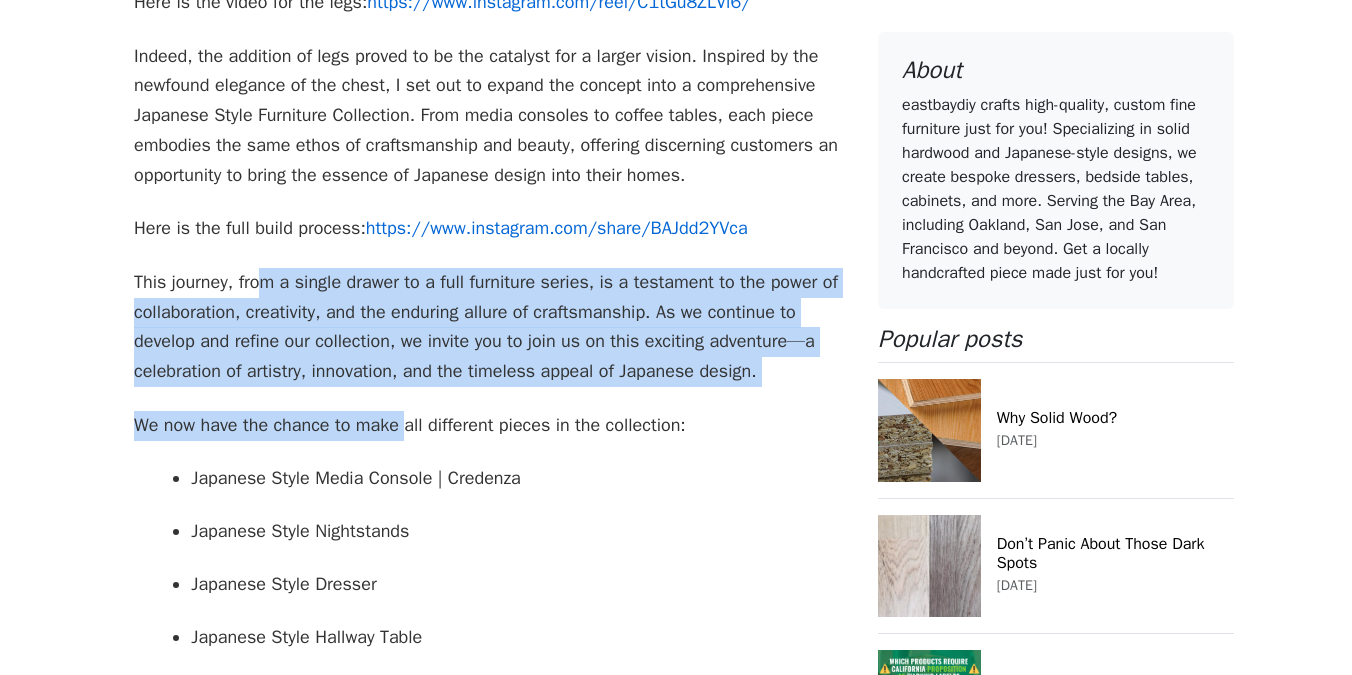 drag, startPoint x: 264, startPoint y: 280, endPoint x: 409, endPoint y: 416, distance: 198.79889 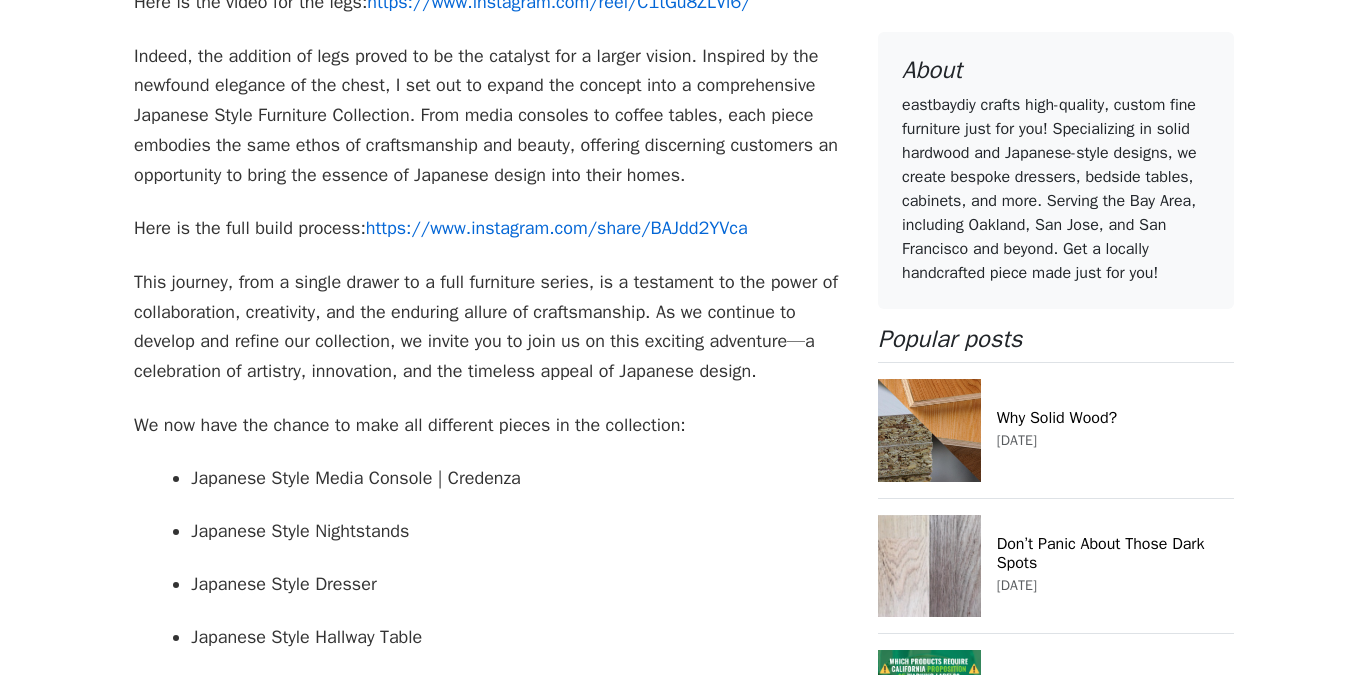 click on "At the heart of our Japanese Style Furniture Collection lies a tale of discovery, ingenuity, and transformation. It all began with a fortuitous encounter—a beautiful hardwood drawer that held within it two substantial hardwood panels, unseen and untouched until that moment. Upon disassembly, the potential of these panels sparked a wave of creativity within me. Drawing upon years of honed techniques and skills, I embarked on a journey to fashion something truly special for my shop. With meticulous attention to detail, I employed curved handle areas, dowels, and red oak hardwood corners, infusing each element with care and precision. The result? A small chest imbued with the essence of craftsmanship and artistry, captured in every rounded door and polished surface. Initially intended for practical use in my shop, its undeniable beauty soon beckoned for a more prominent stage. Here is the video for the legs:  https://www.instagram.com/reel/C1tGu8ZLVi6/ Here is the full build process:  Japanese Style Dresser" at bounding box center [486, 167] 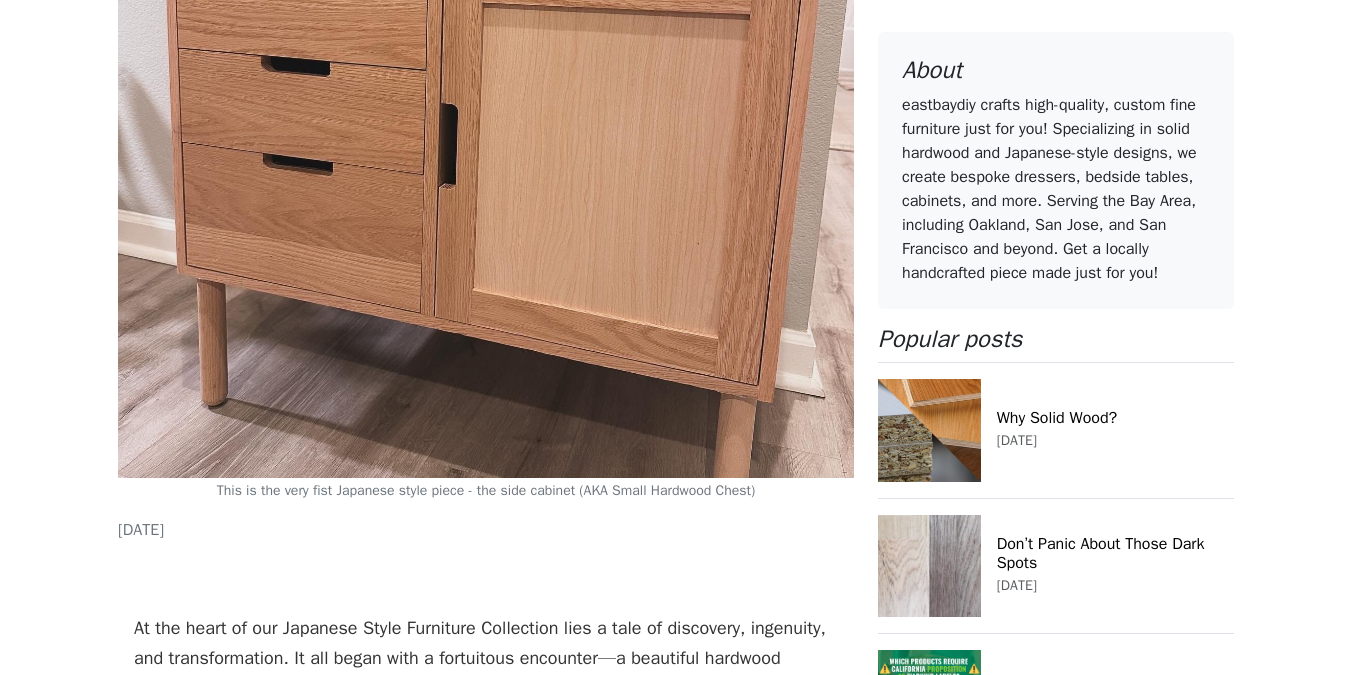 scroll, scrollTop: 0, scrollLeft: 0, axis: both 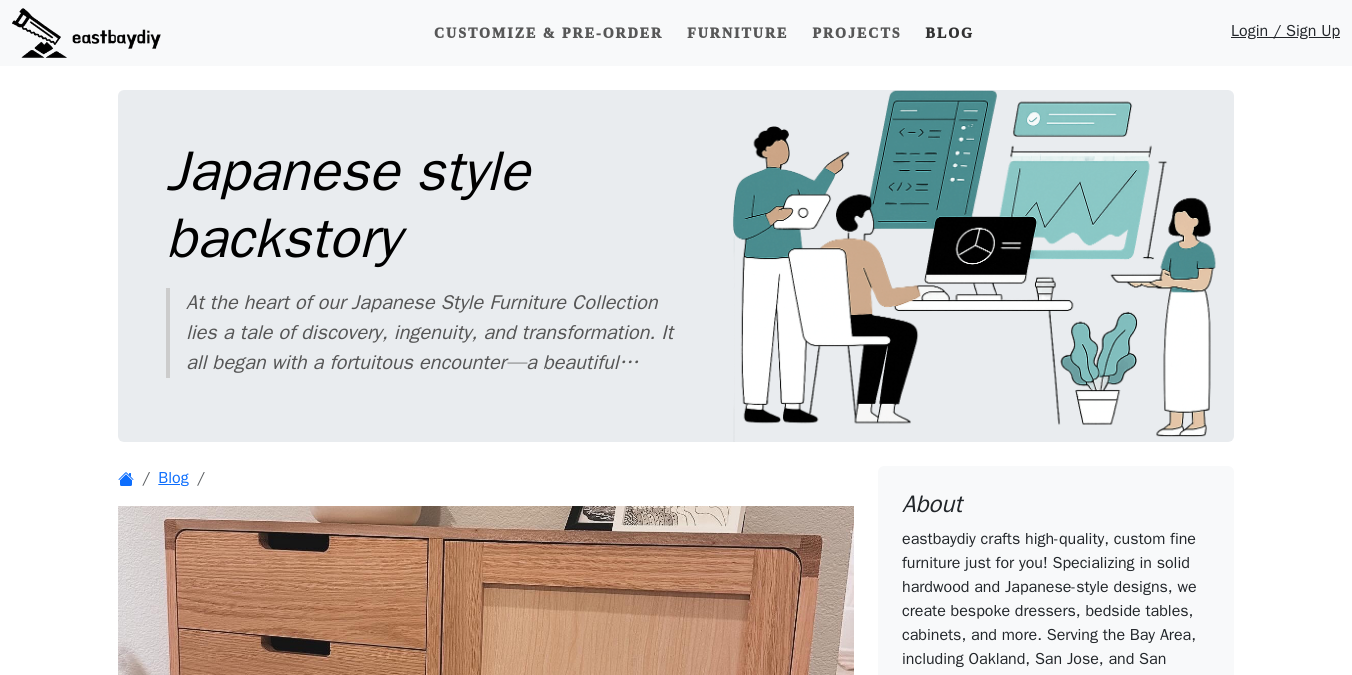 click on "Blog" at bounding box center (950, 33) 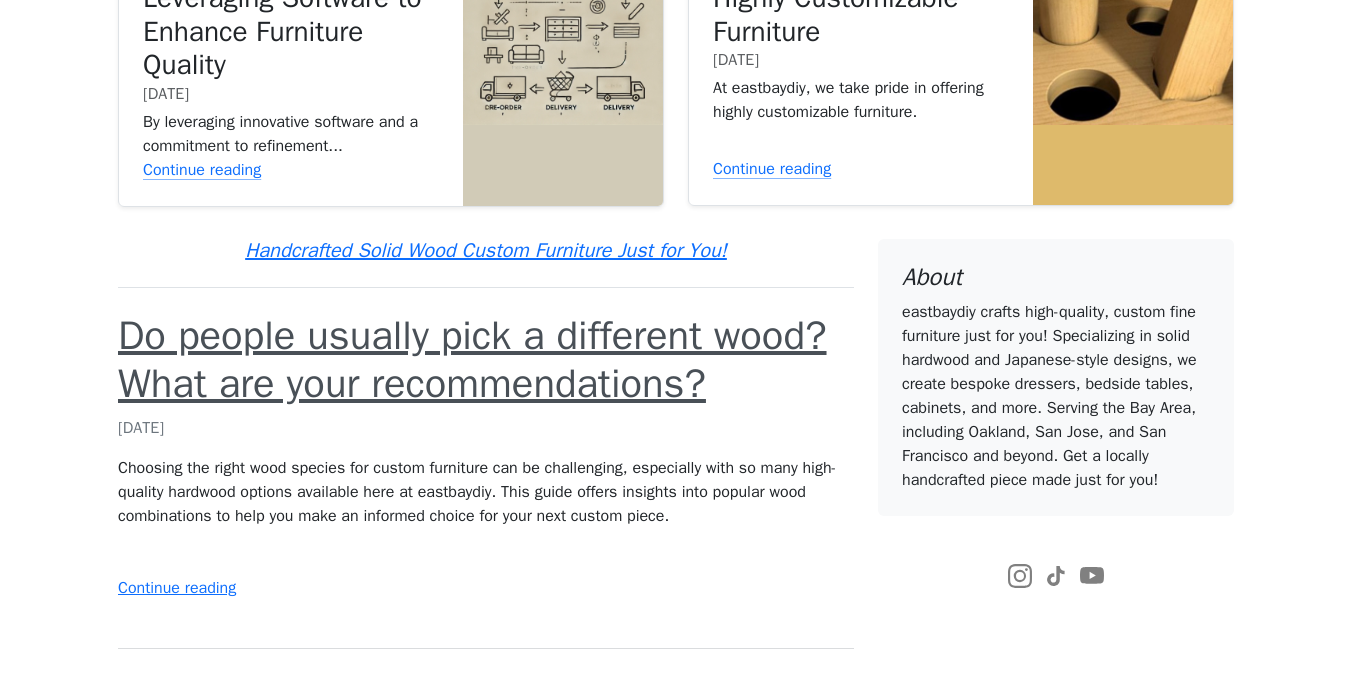 scroll, scrollTop: 169, scrollLeft: 0, axis: vertical 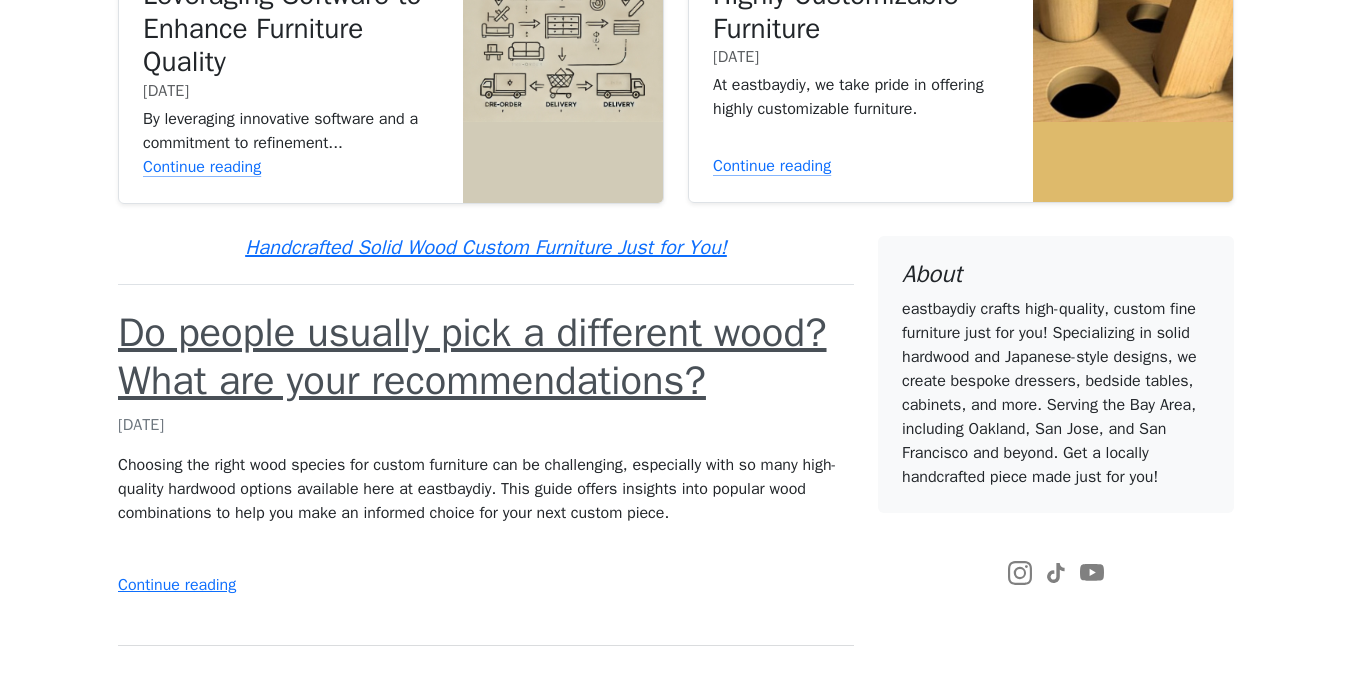 click on "Do people usually pick a different wood? What are your recommendations?" at bounding box center (472, 356) 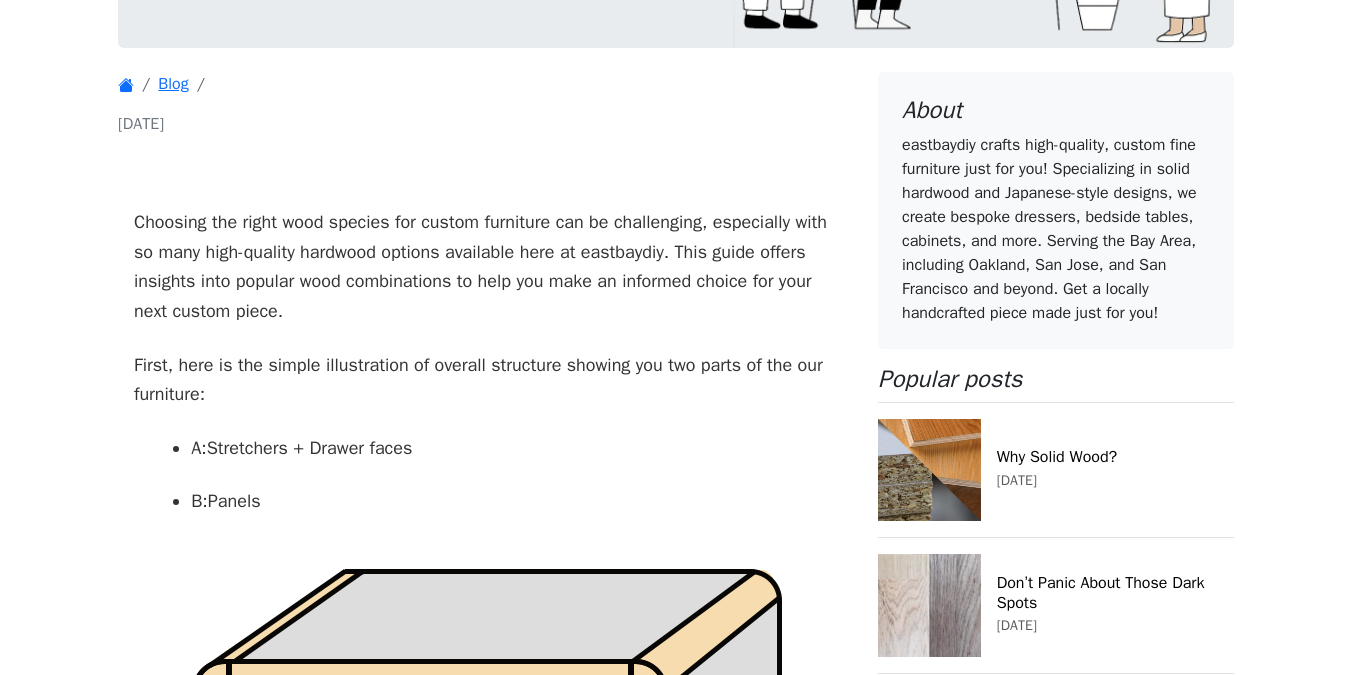 scroll, scrollTop: 601, scrollLeft: 0, axis: vertical 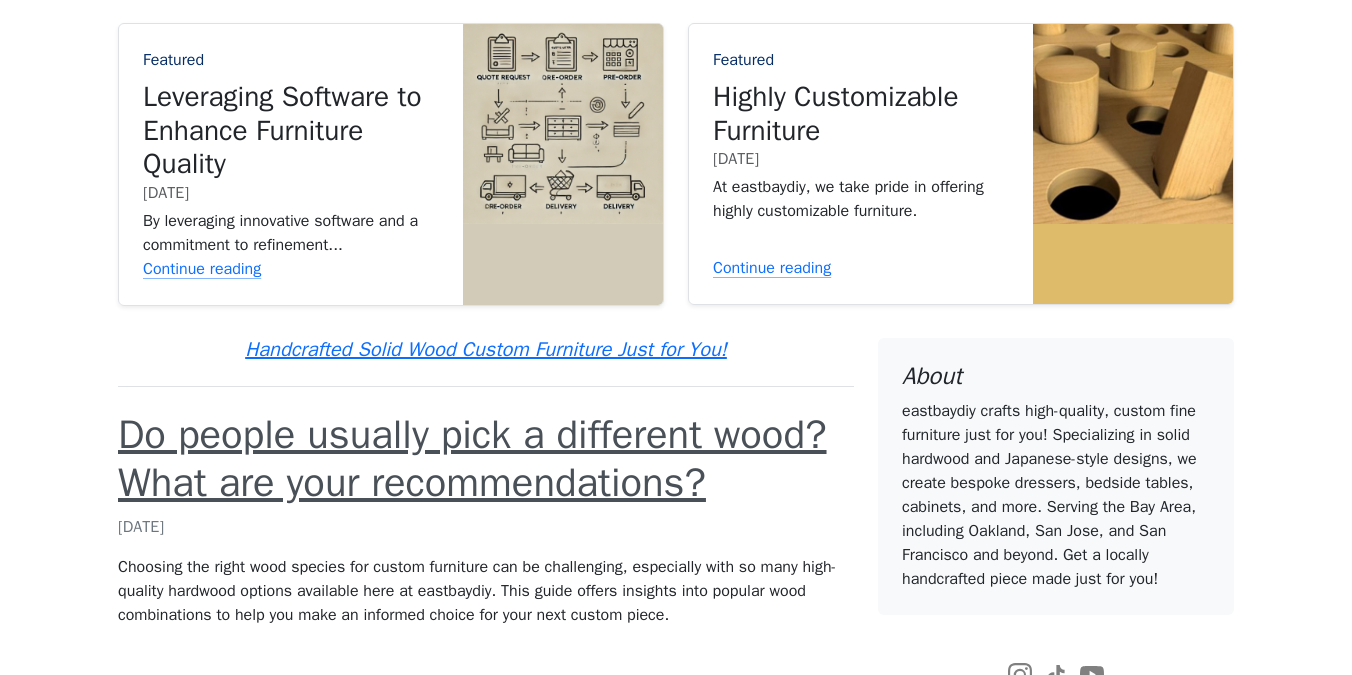 click on "Do people usually pick a different wood? What are your recommendations?" at bounding box center [472, 458] 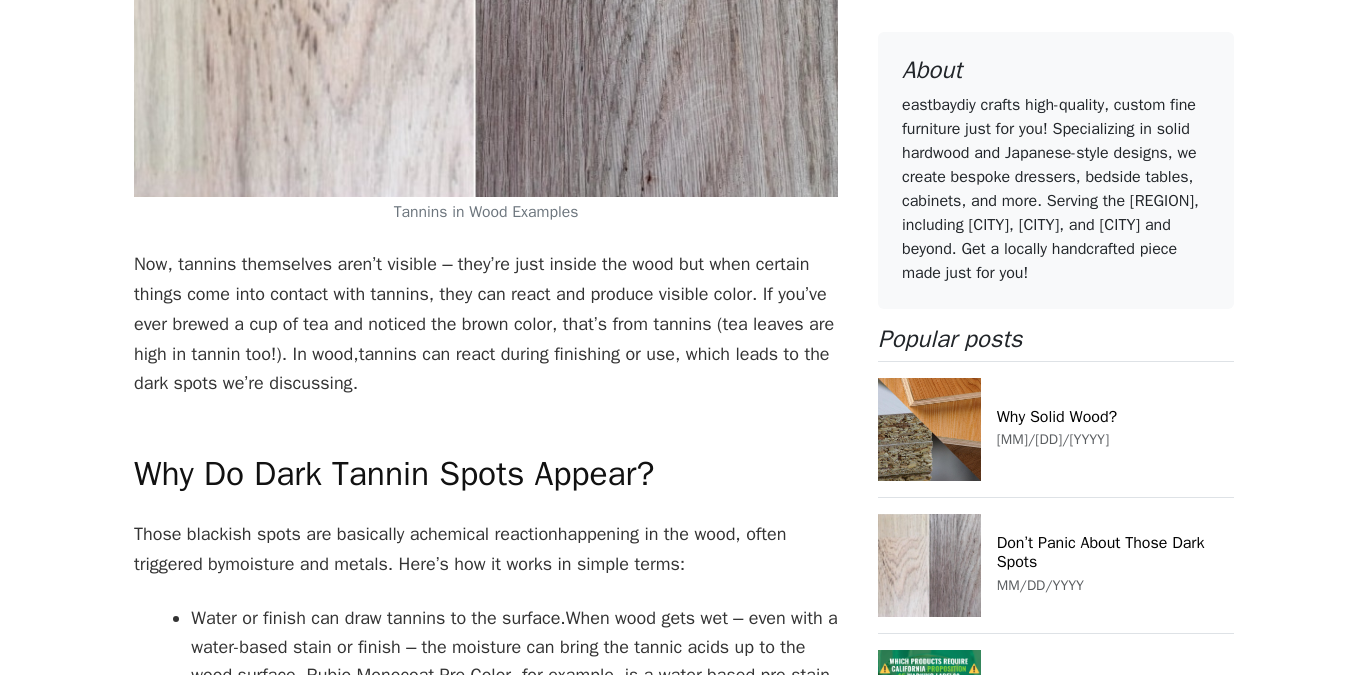 scroll, scrollTop: 2477, scrollLeft: 0, axis: vertical 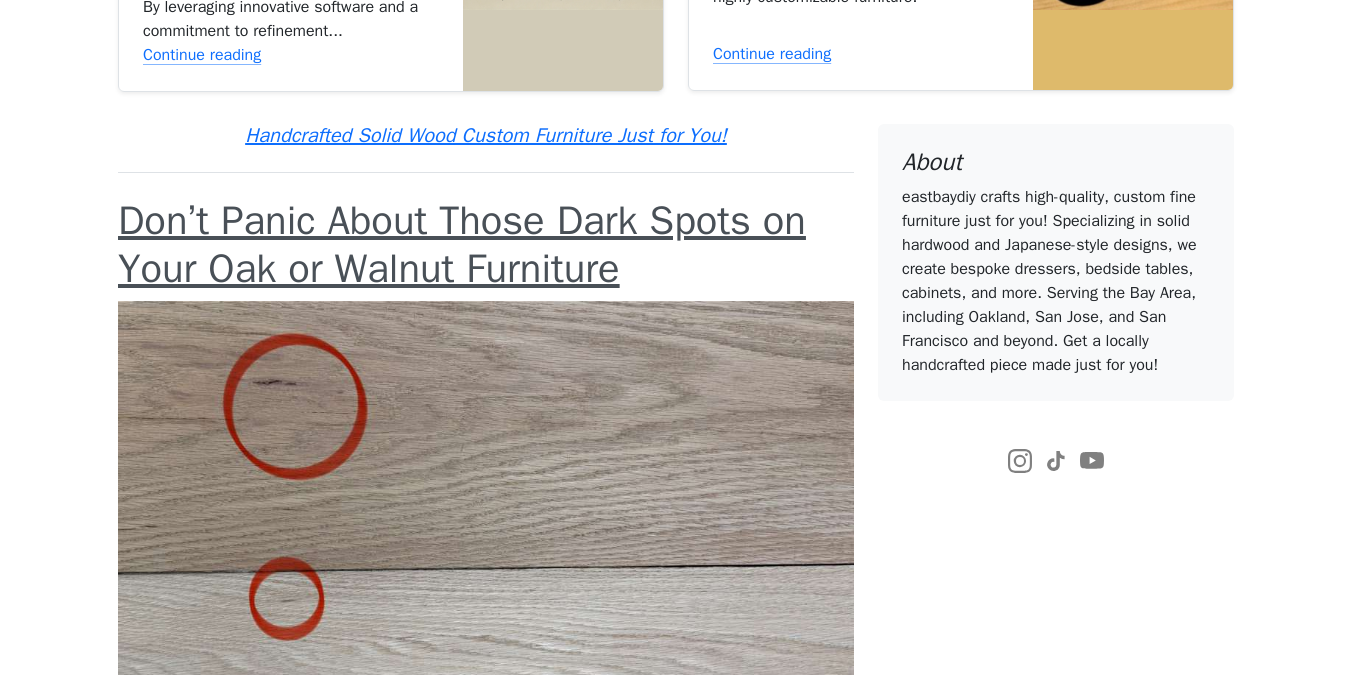 click on "Don’t Panic About Those Dark Spots on Your Oak or Walnut Furniture" at bounding box center (462, 244) 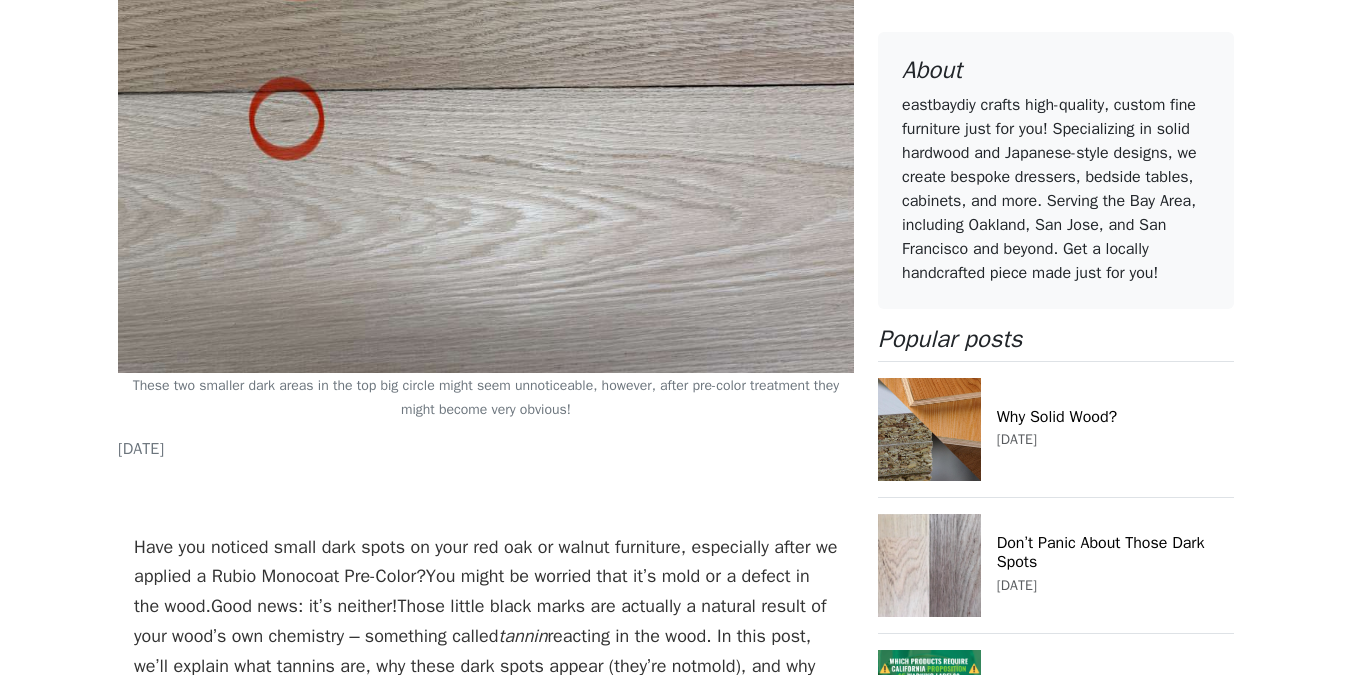 scroll, scrollTop: 0, scrollLeft: 0, axis: both 